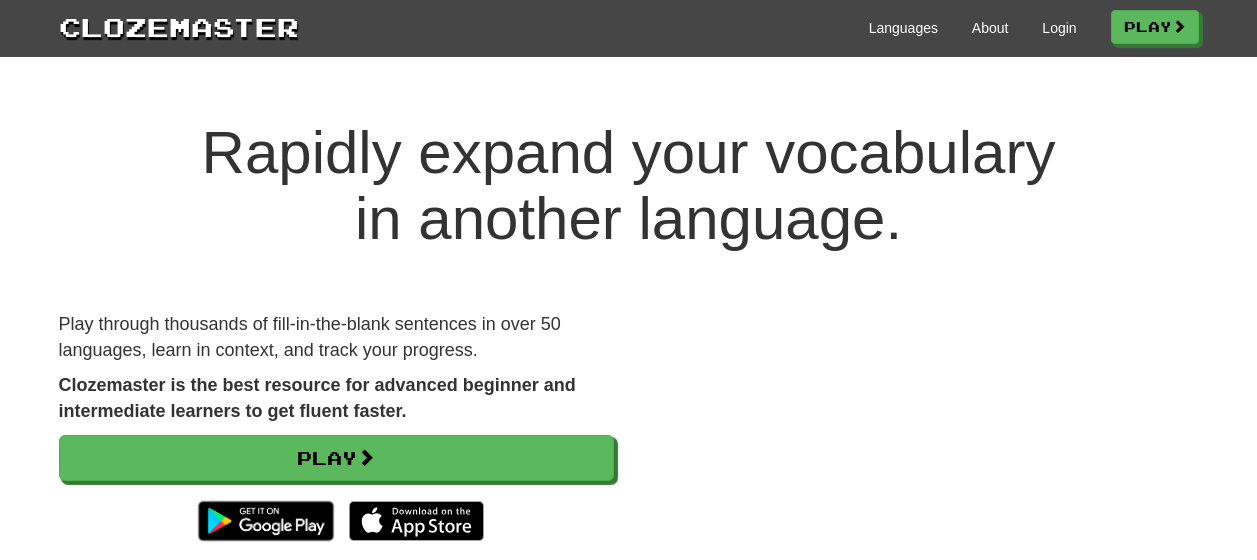 scroll, scrollTop: 0, scrollLeft: 0, axis: both 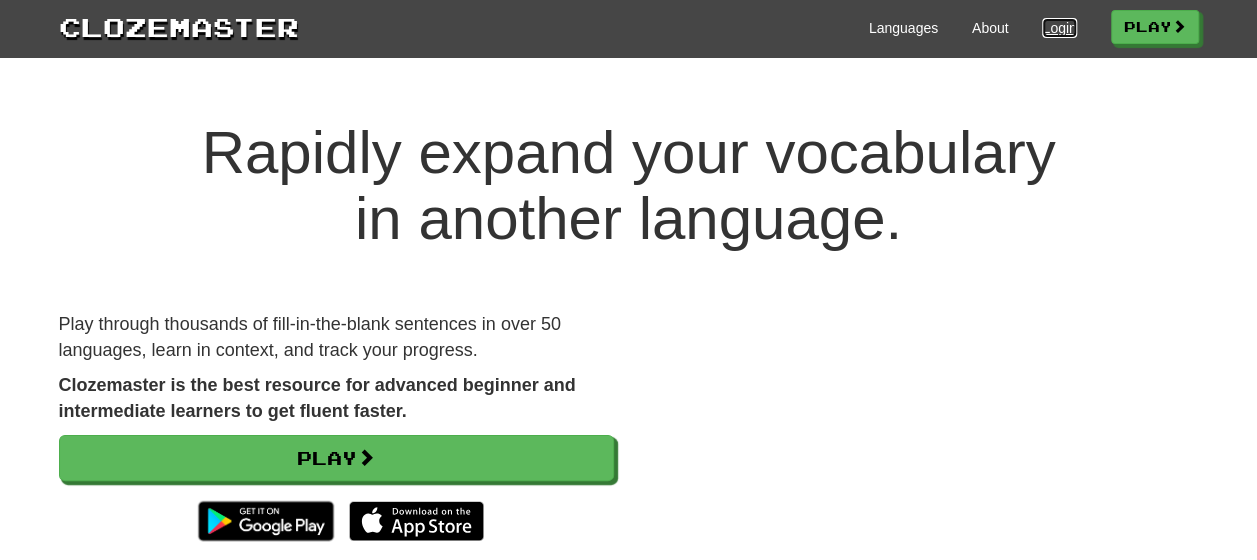 click on "Login" at bounding box center (1059, 28) 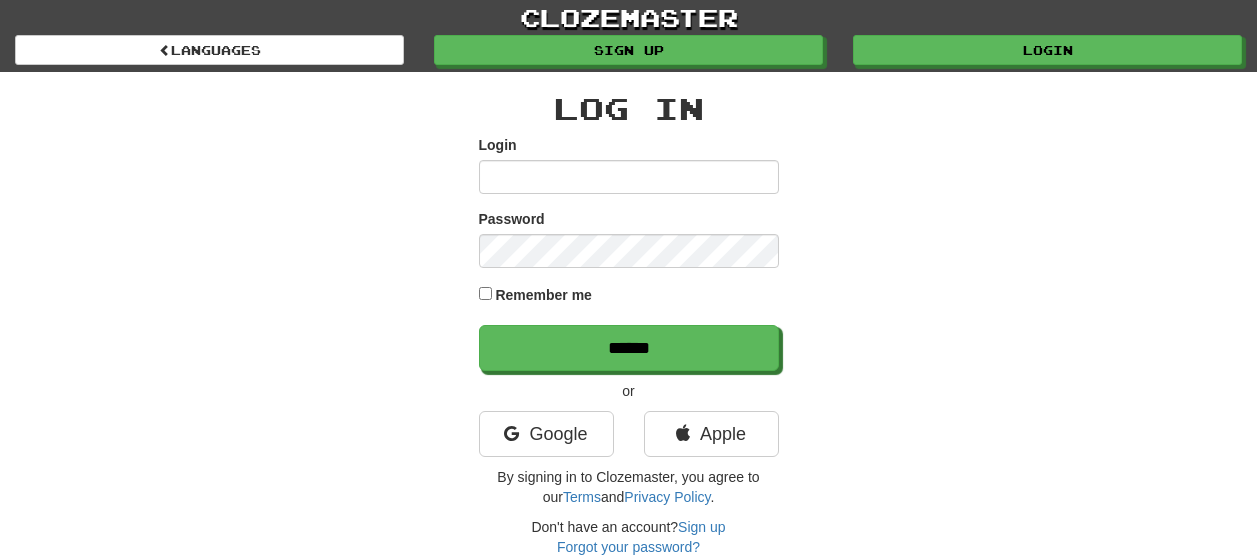 scroll, scrollTop: 0, scrollLeft: 0, axis: both 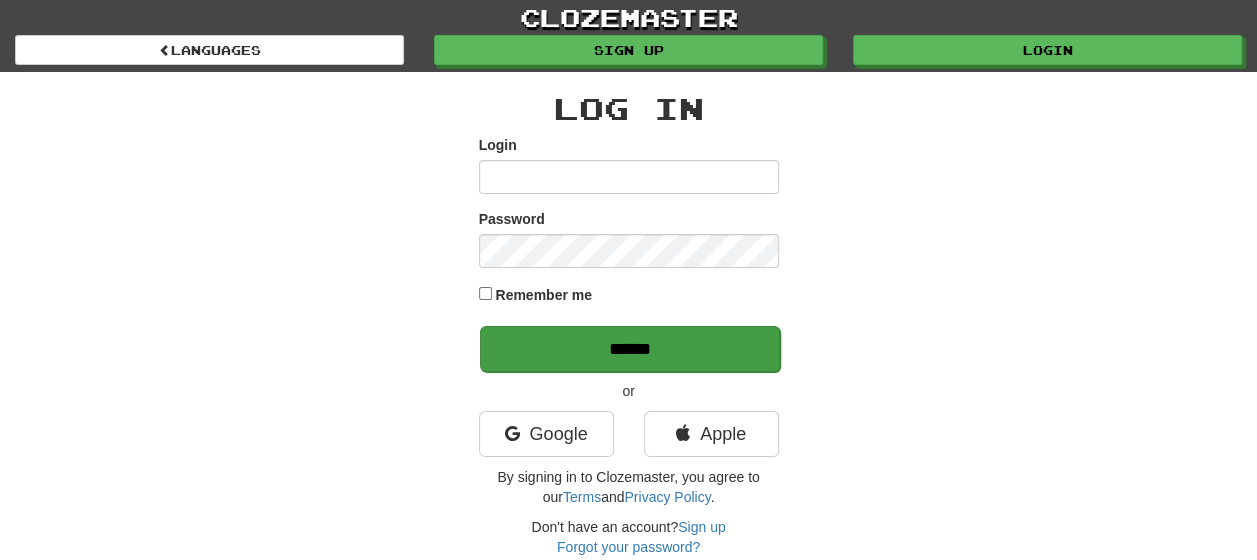 type on "**********" 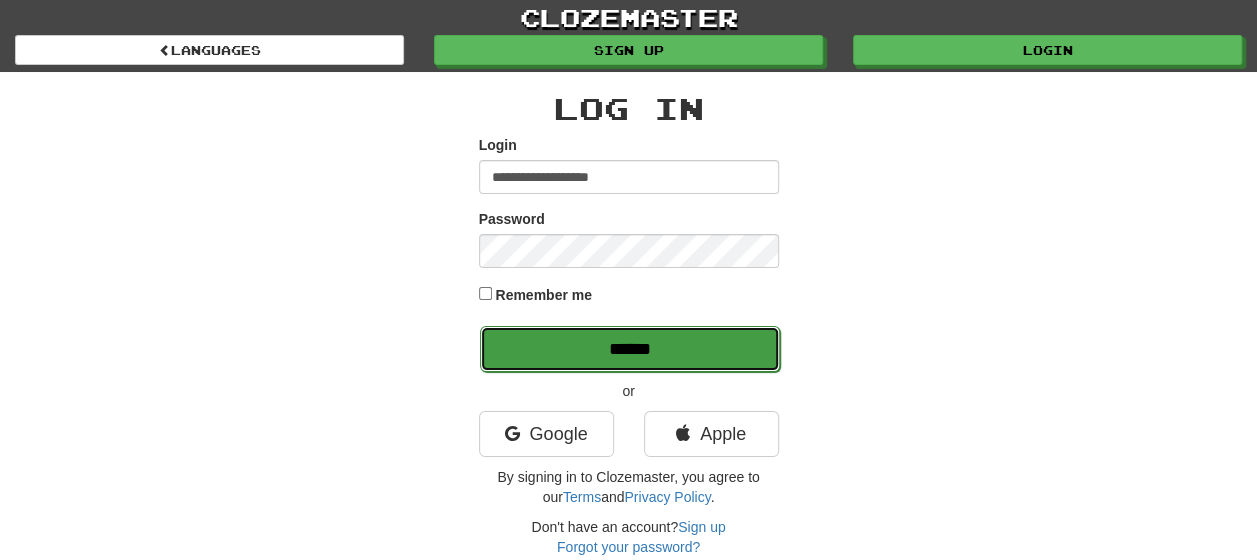click on "******" at bounding box center (630, 349) 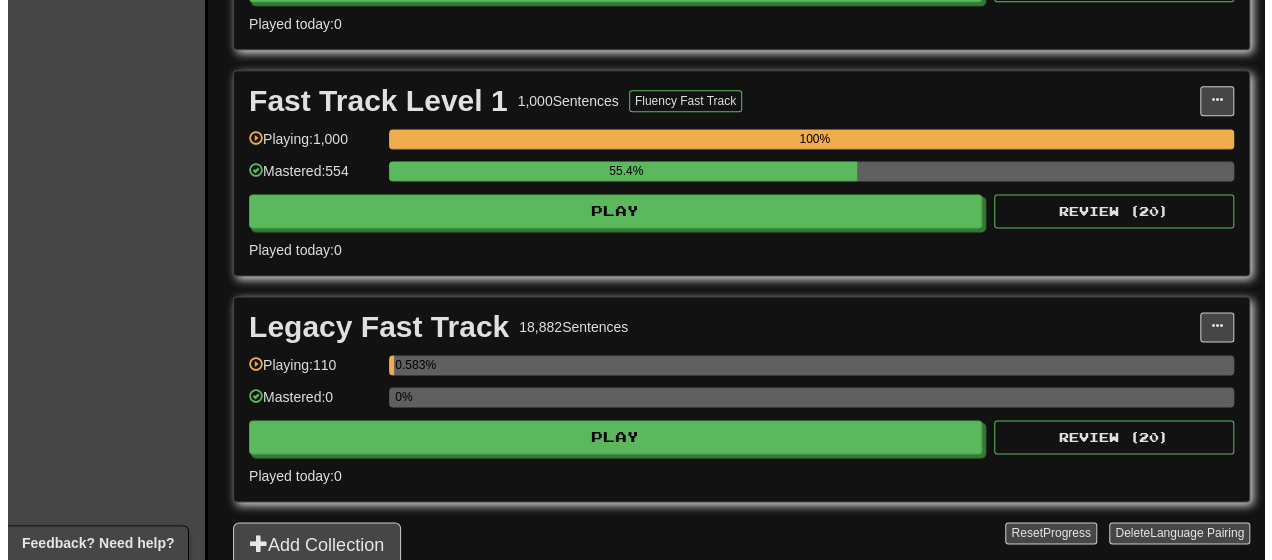 scroll, scrollTop: 1300, scrollLeft: 0, axis: vertical 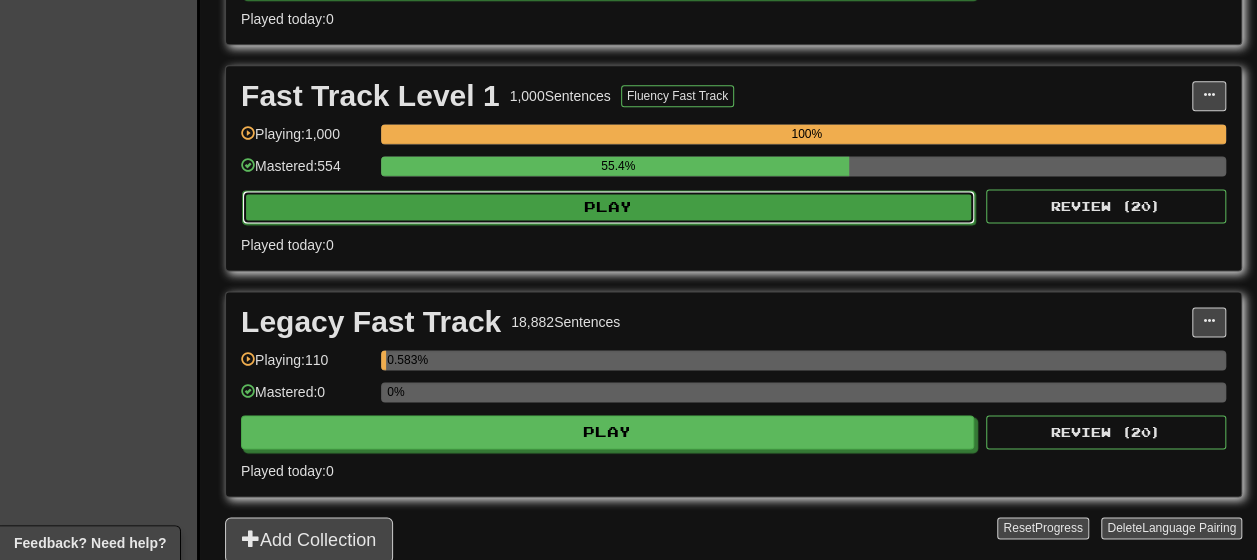 click on "Play" at bounding box center [608, 207] 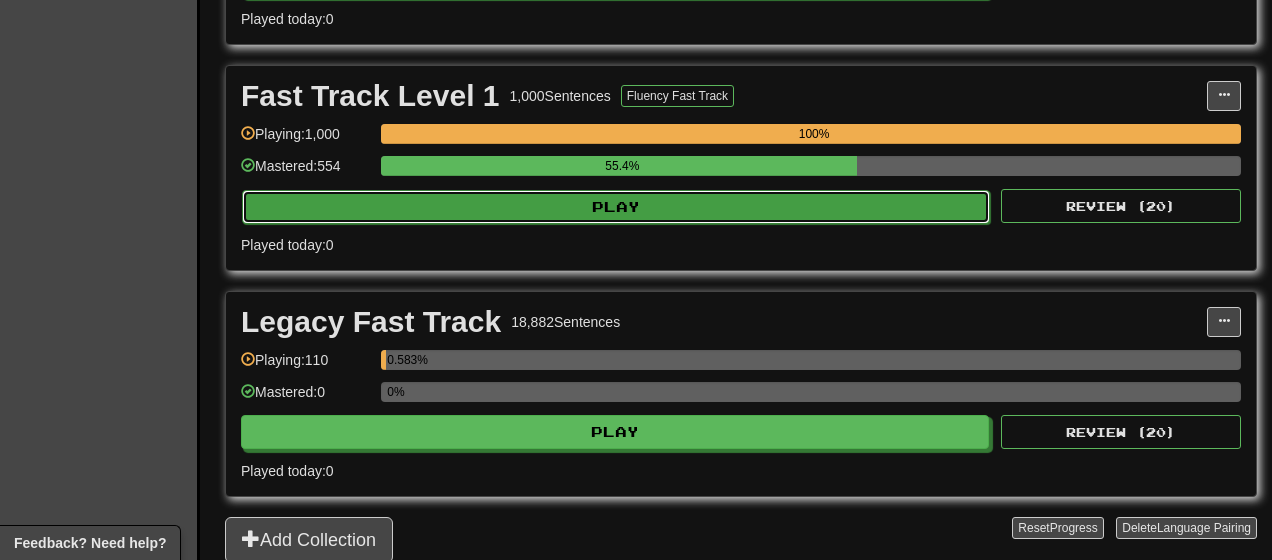 select on "**" 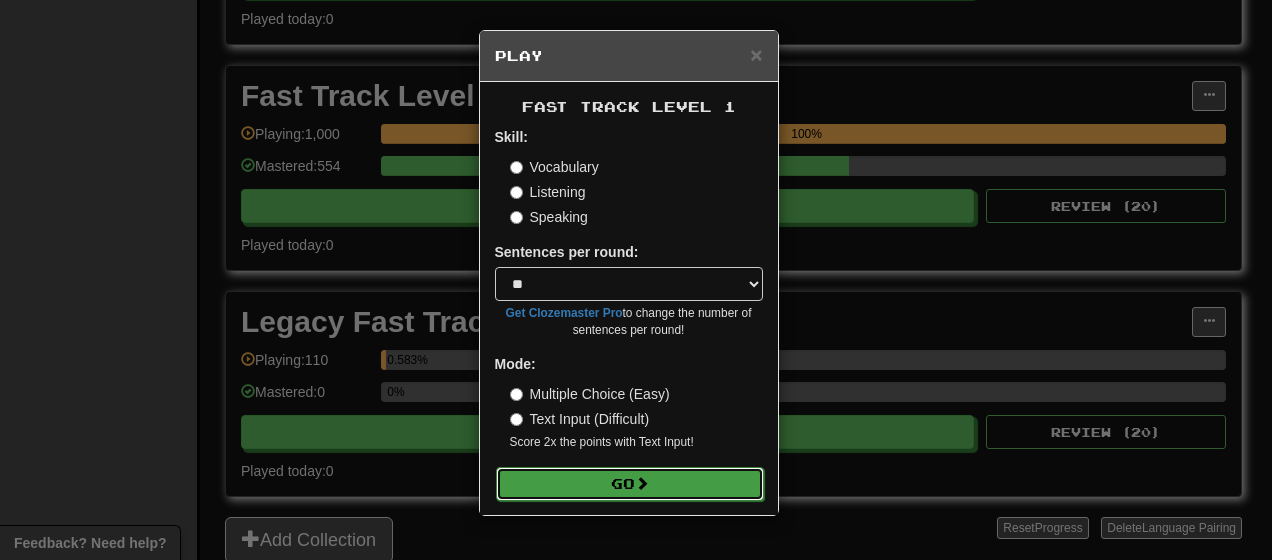click on "Go" at bounding box center [630, 484] 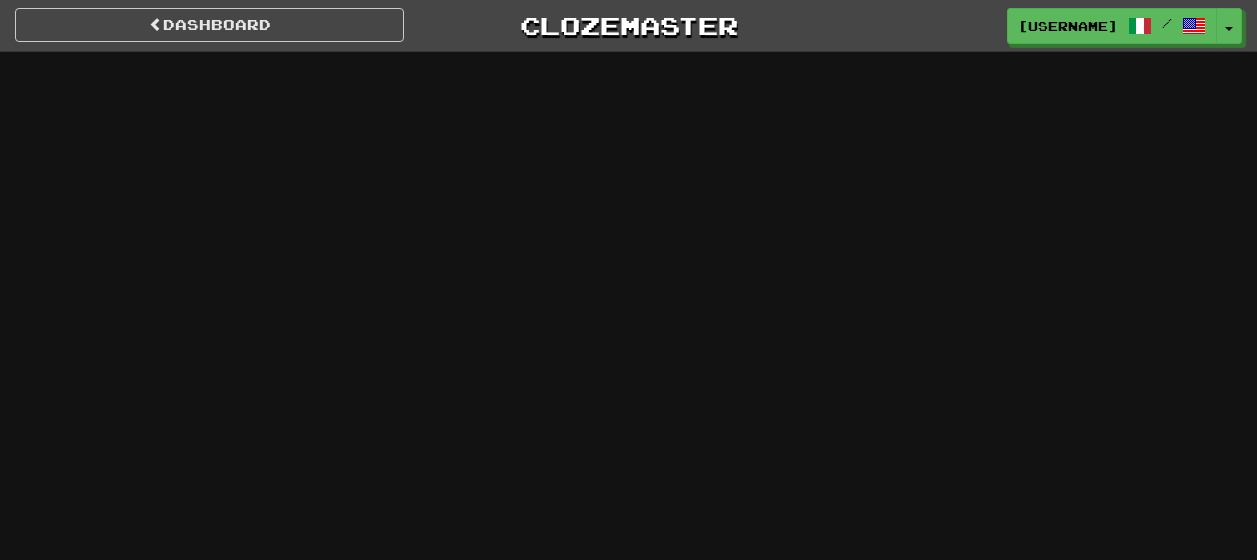 scroll, scrollTop: 0, scrollLeft: 0, axis: both 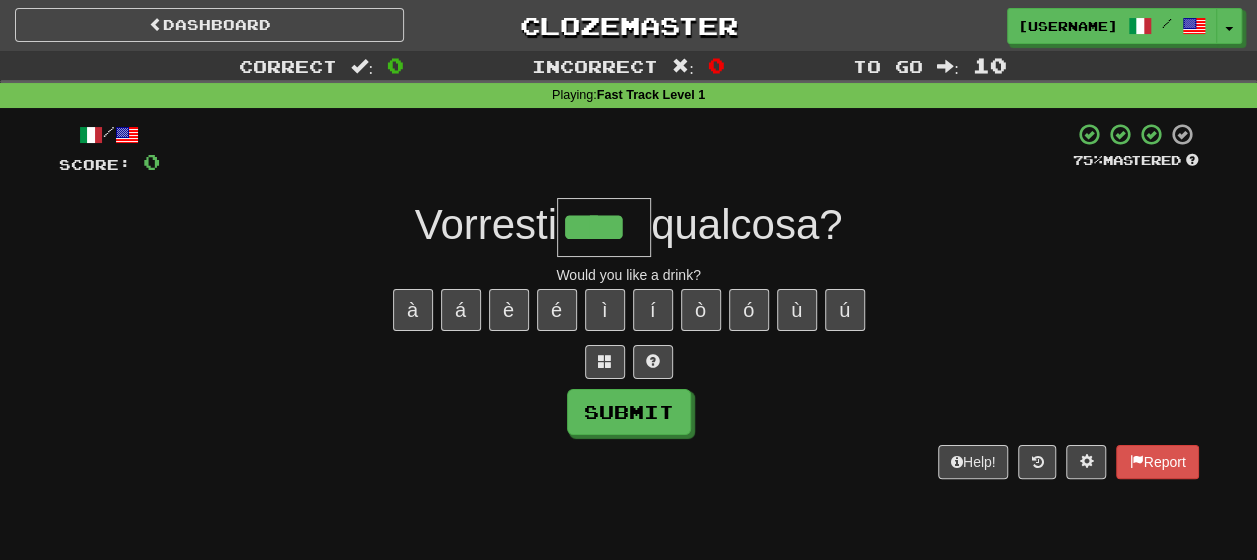 type on "****" 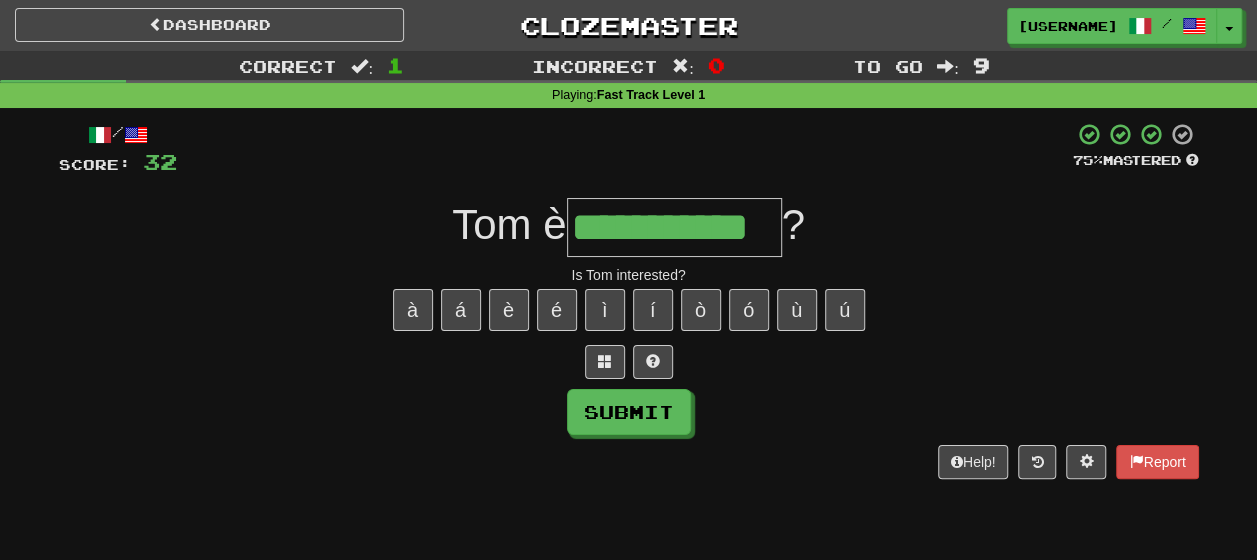 type on "**********" 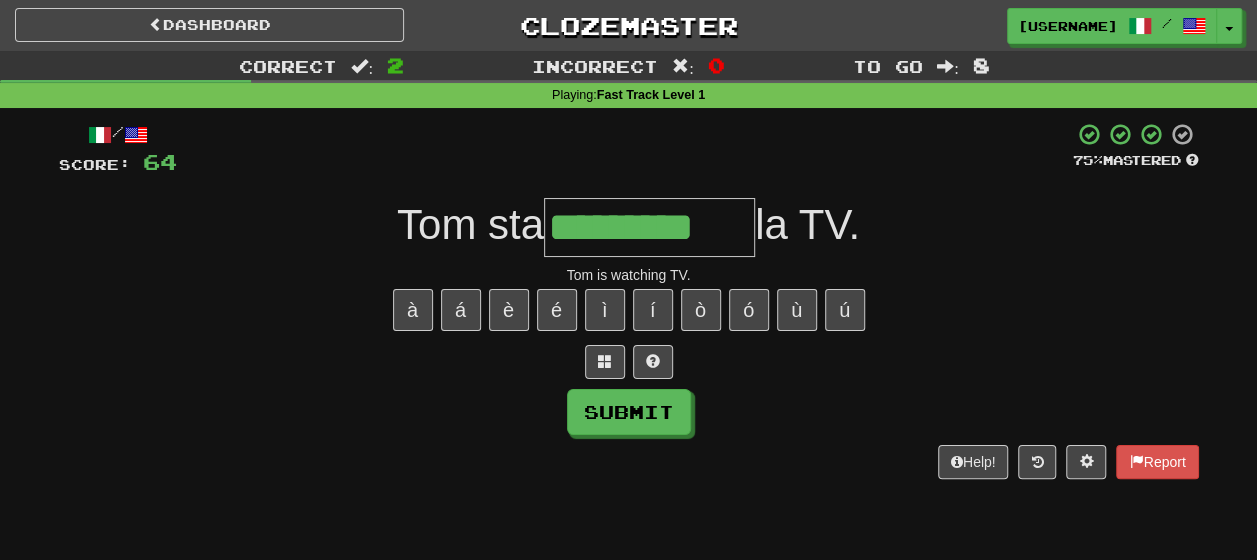 type on "*********" 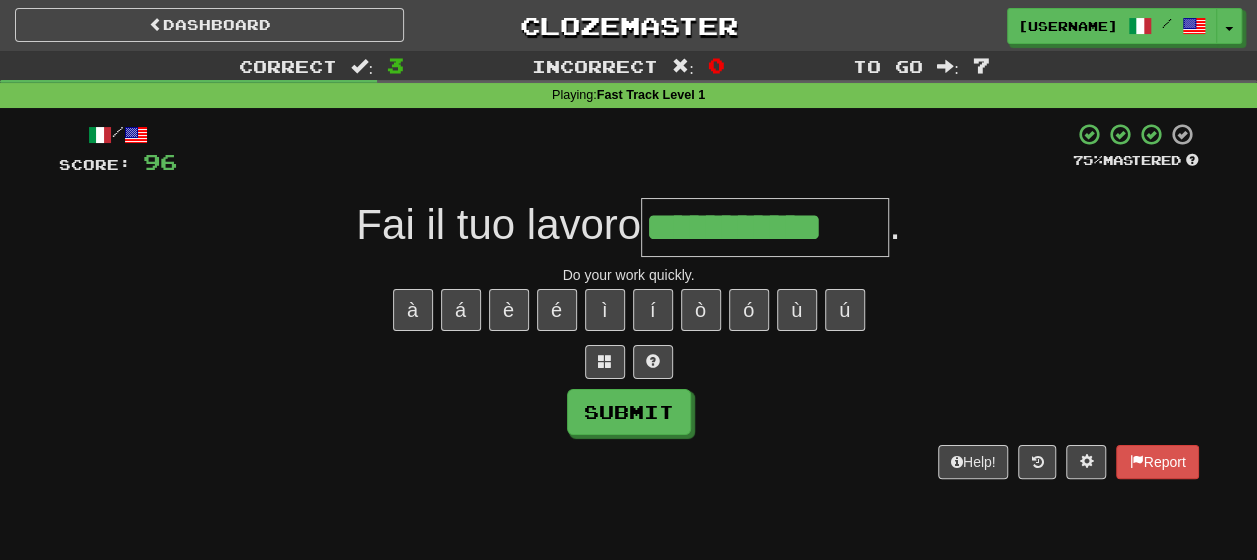 type on "**********" 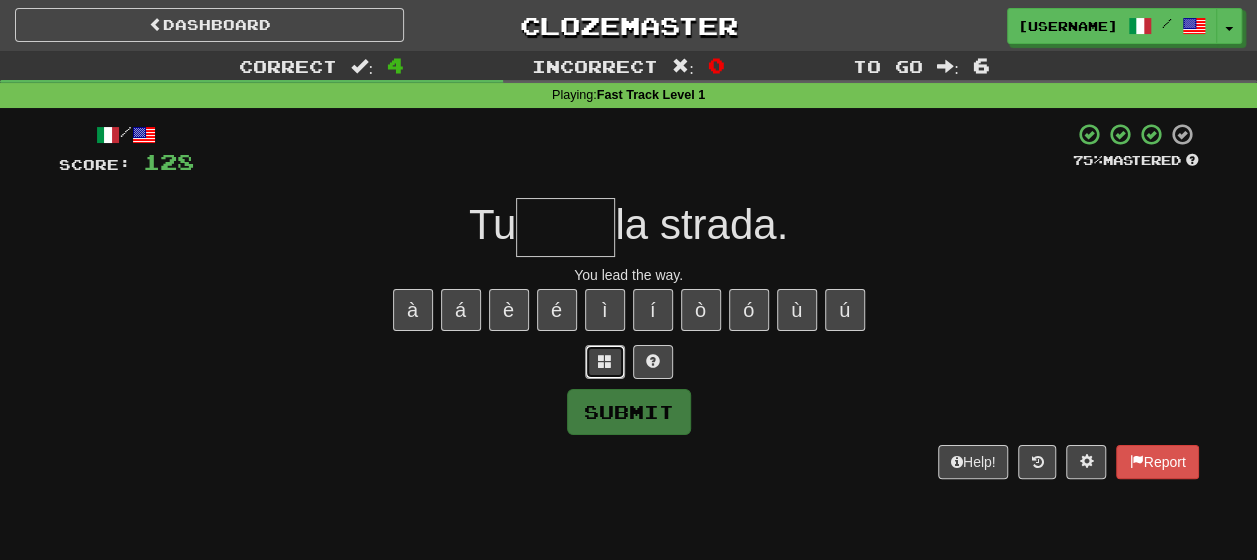click at bounding box center [605, 361] 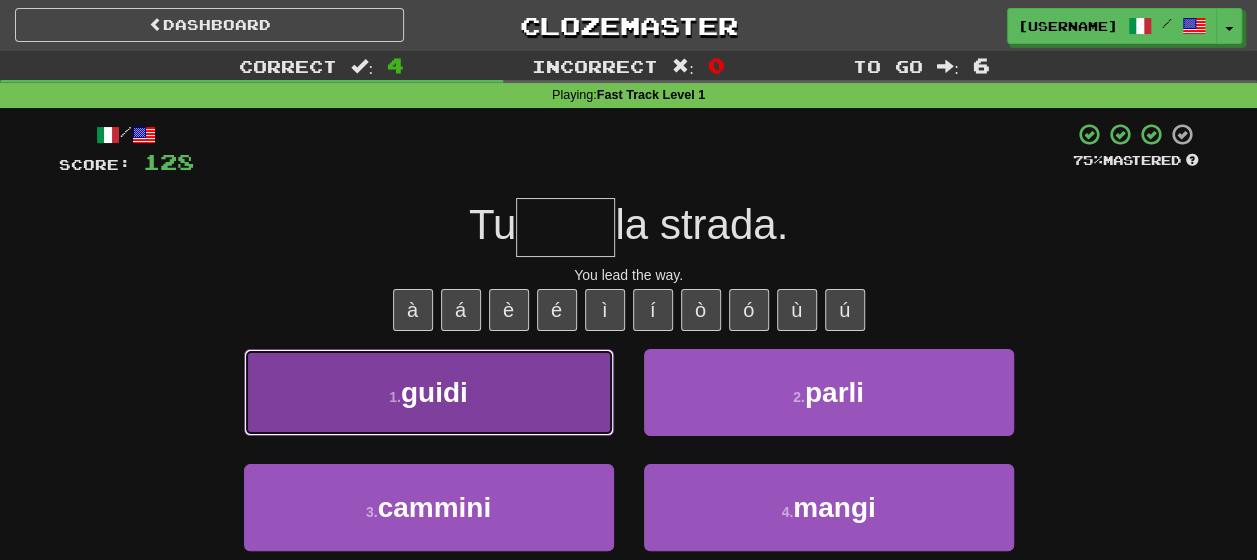 click on "1 .  guidi" at bounding box center (429, 392) 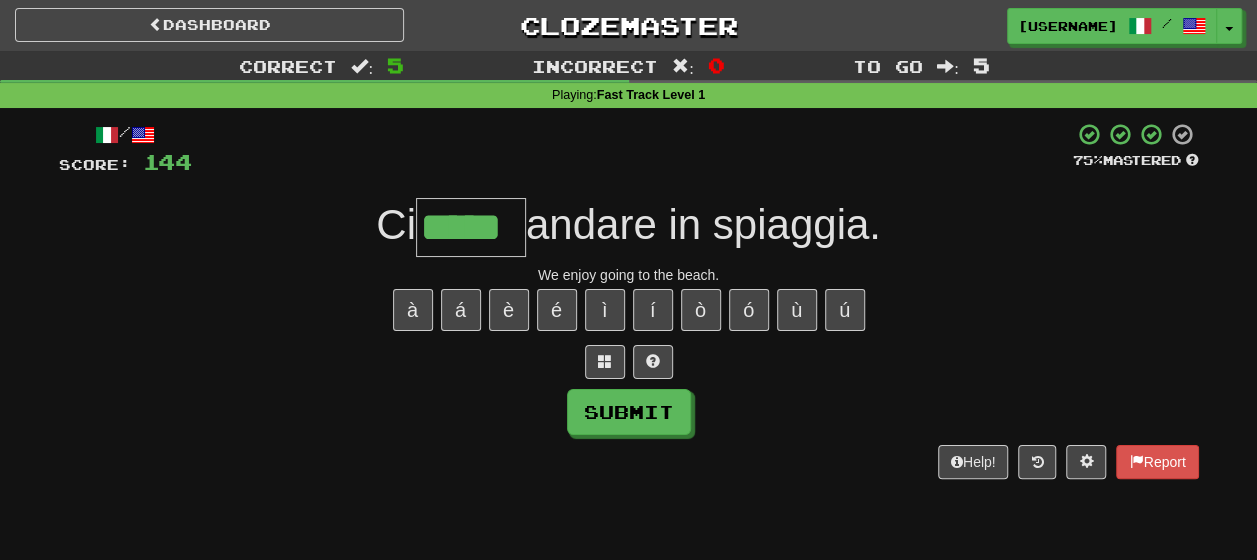 type on "*****" 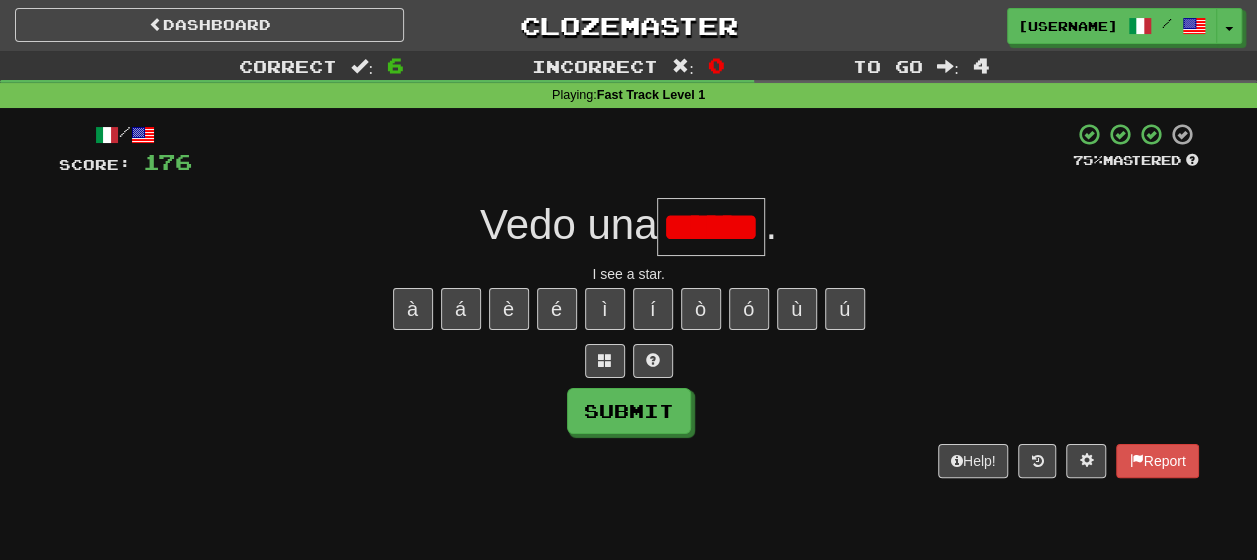 scroll, scrollTop: 0, scrollLeft: 0, axis: both 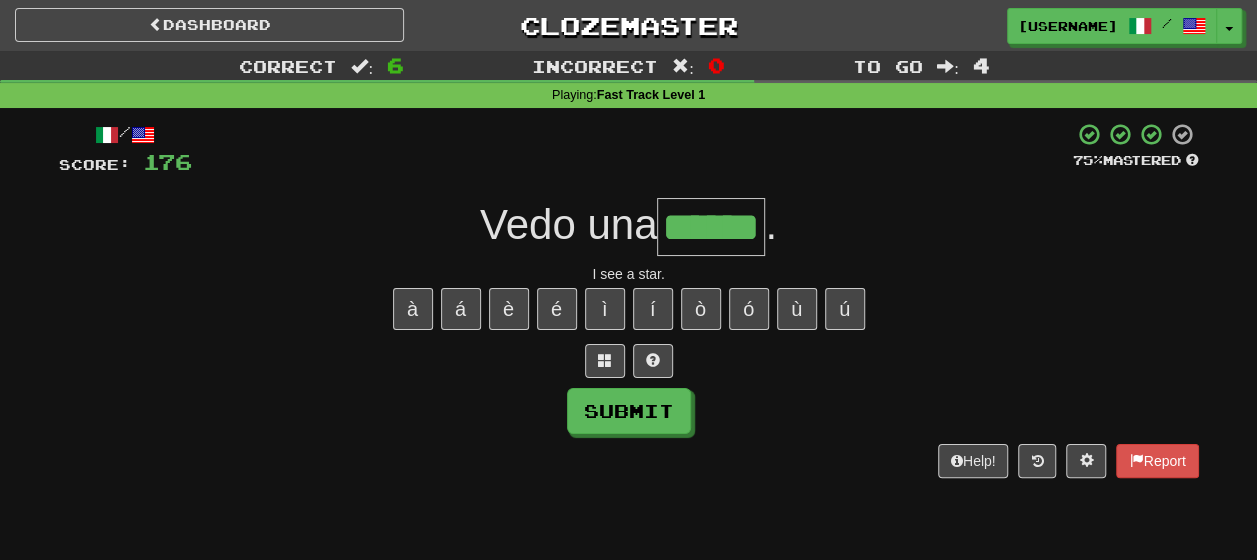 type on "******" 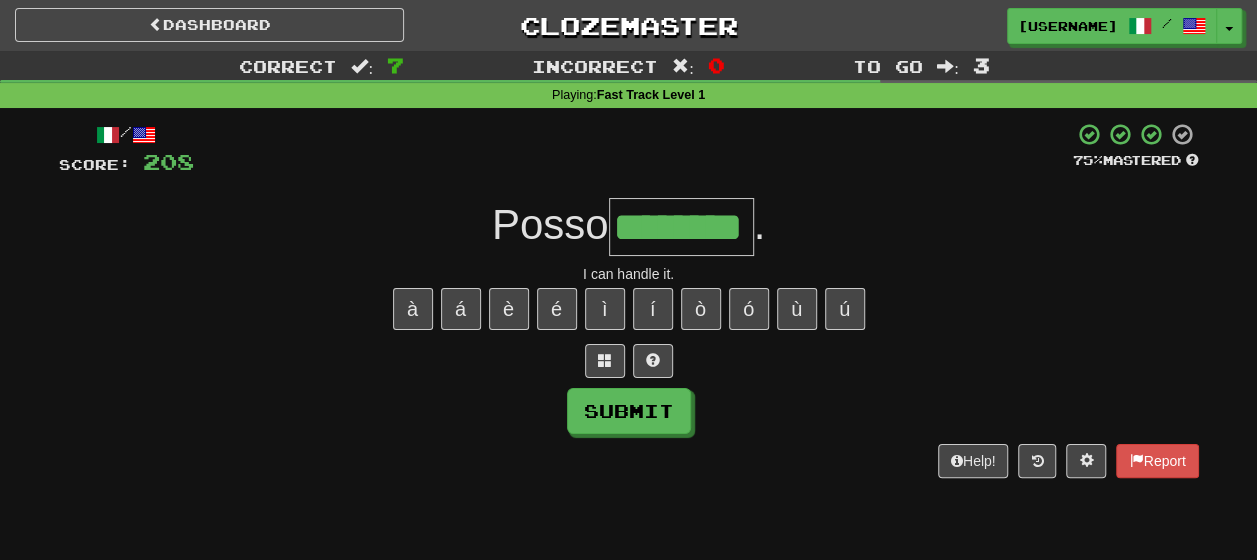 type on "********" 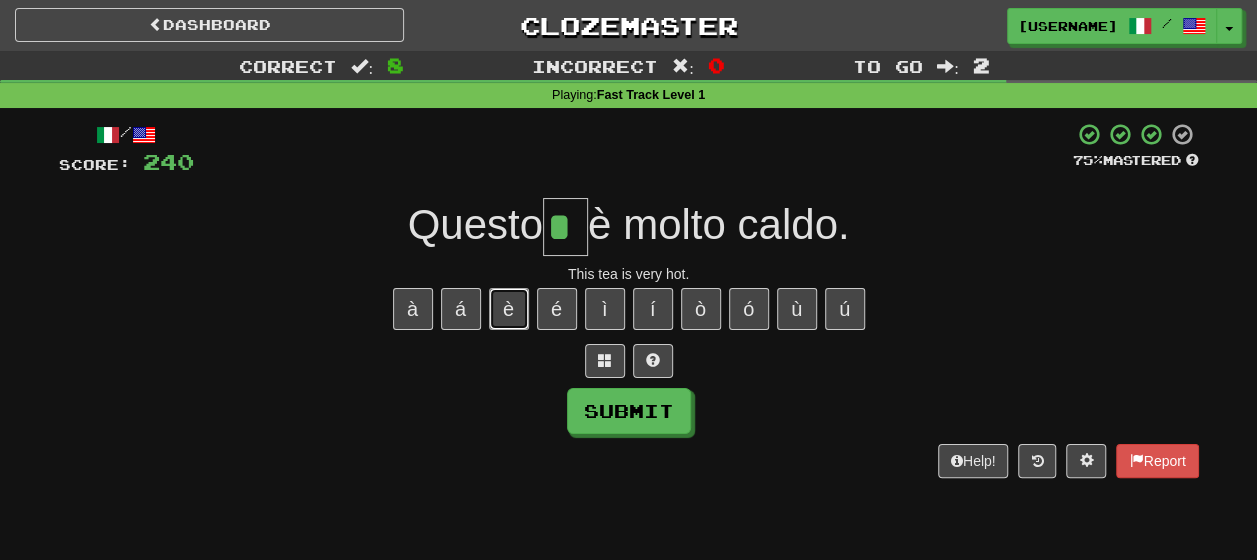 click on "è" at bounding box center [509, 309] 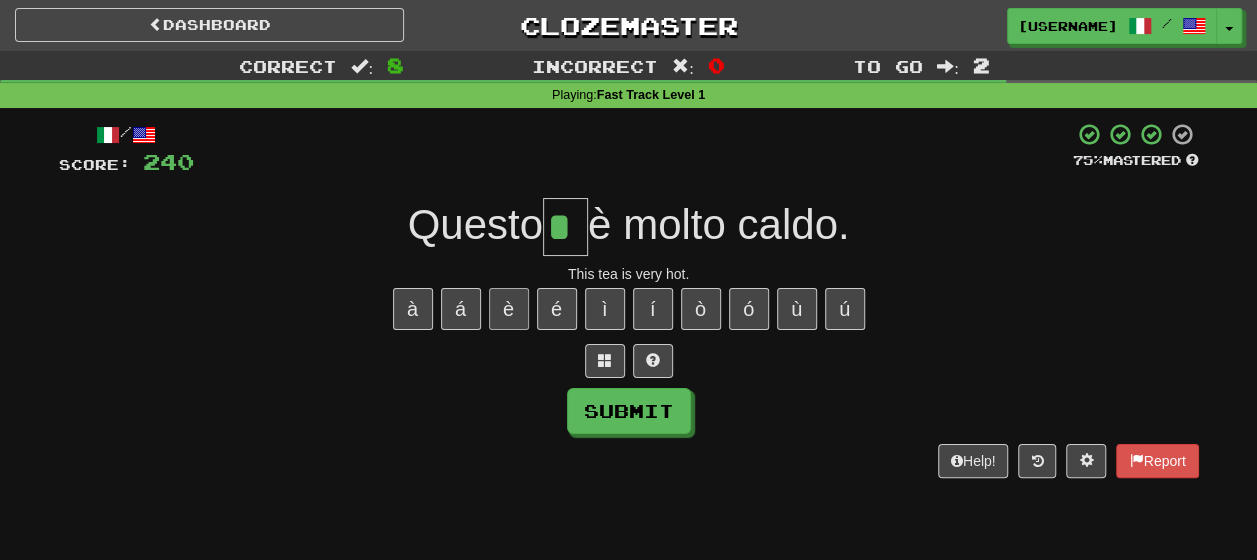 type on "**" 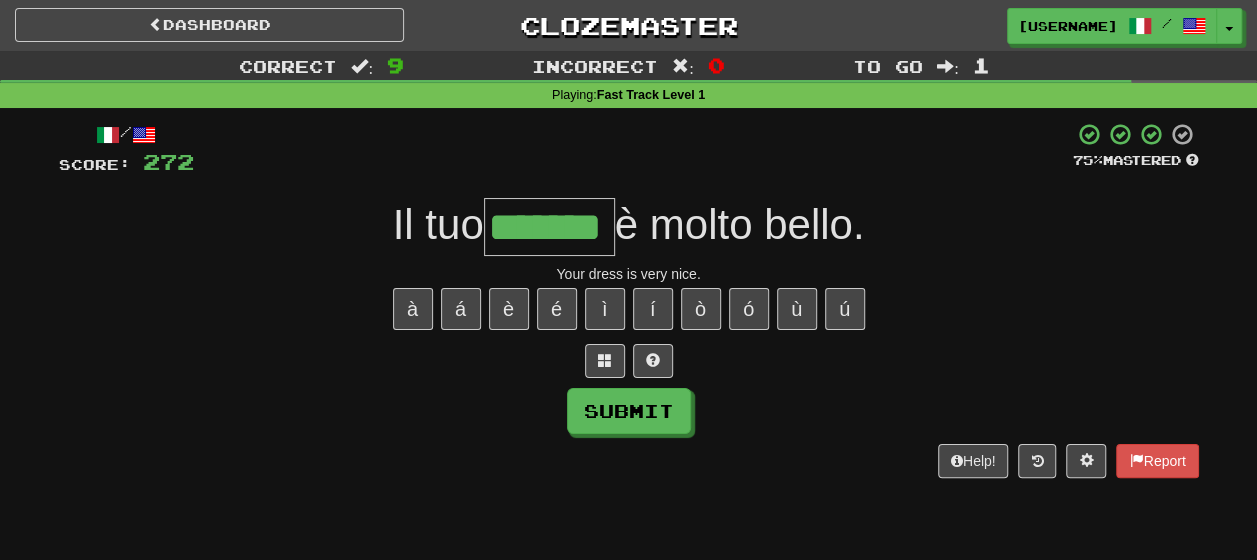 type on "*******" 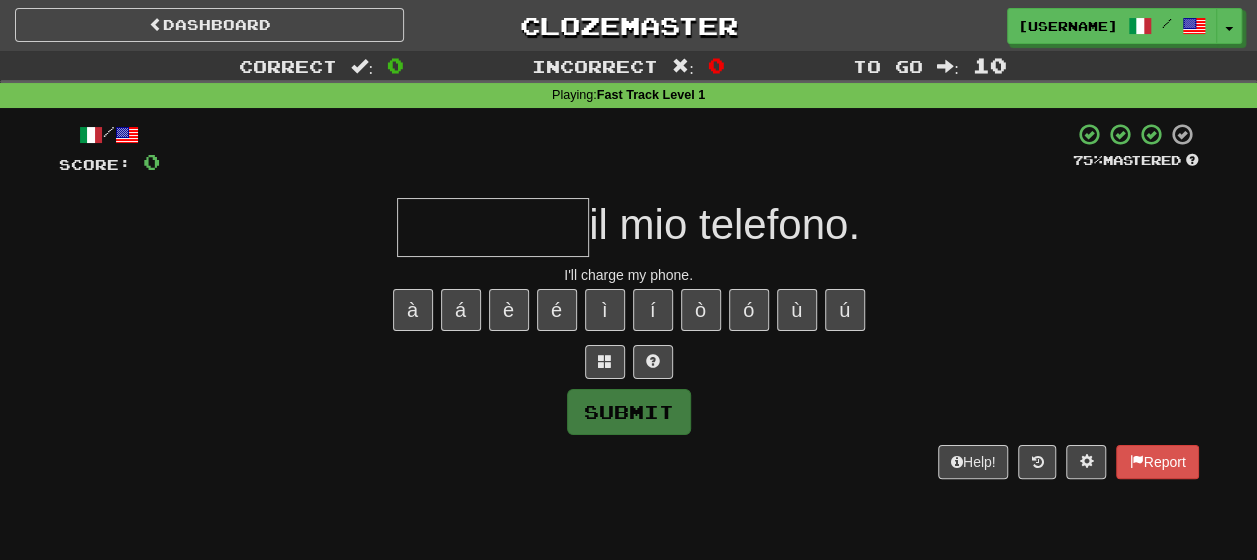 type on "*" 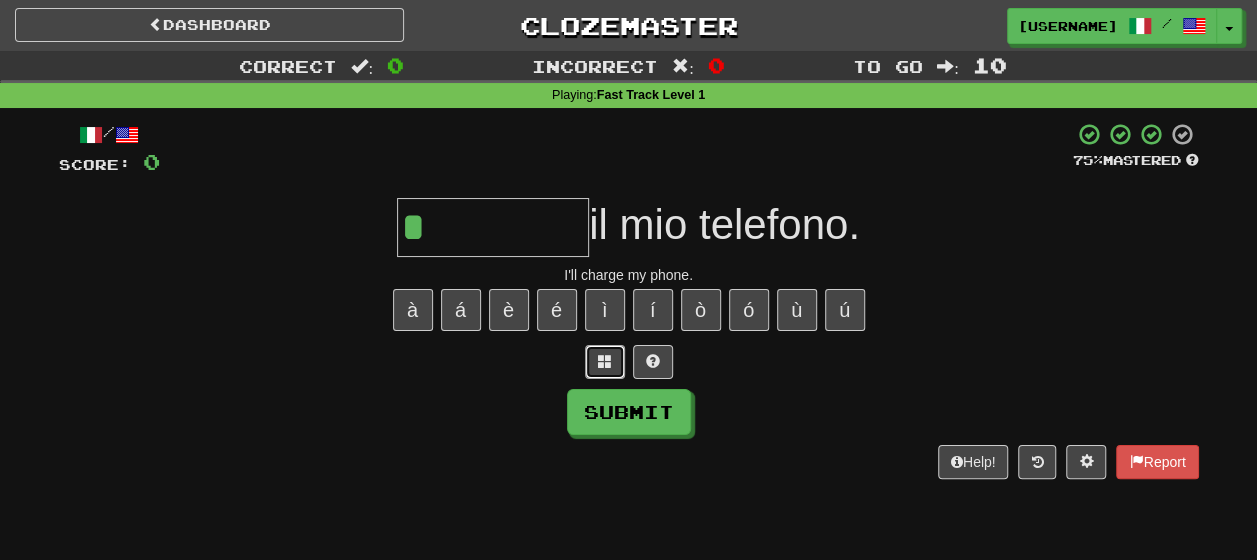 click at bounding box center (605, 362) 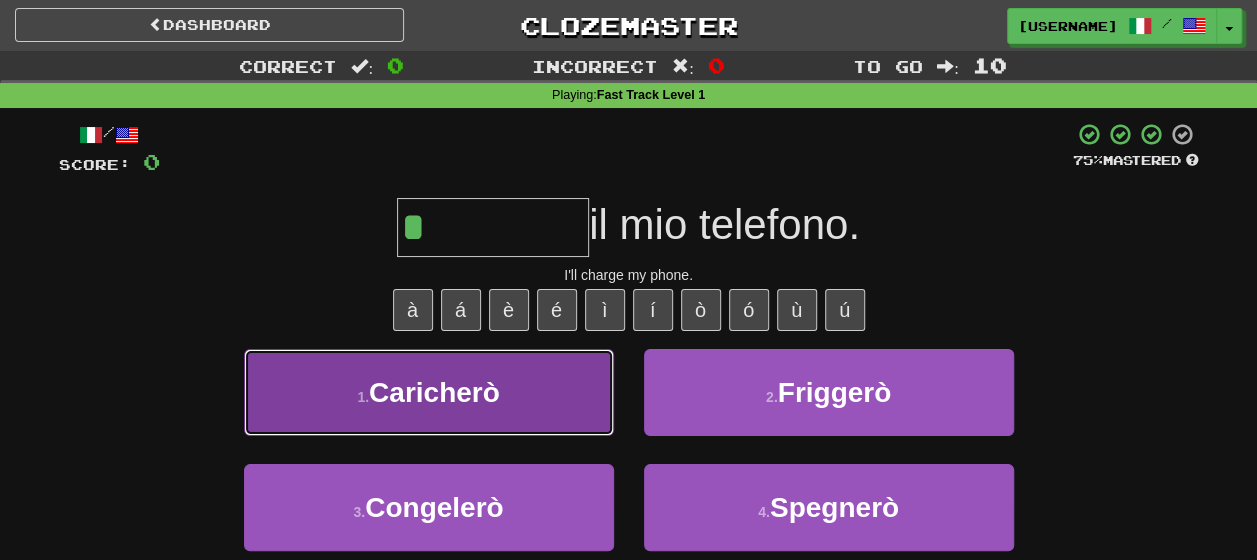 click on "1 .  Caricherò" at bounding box center [429, 392] 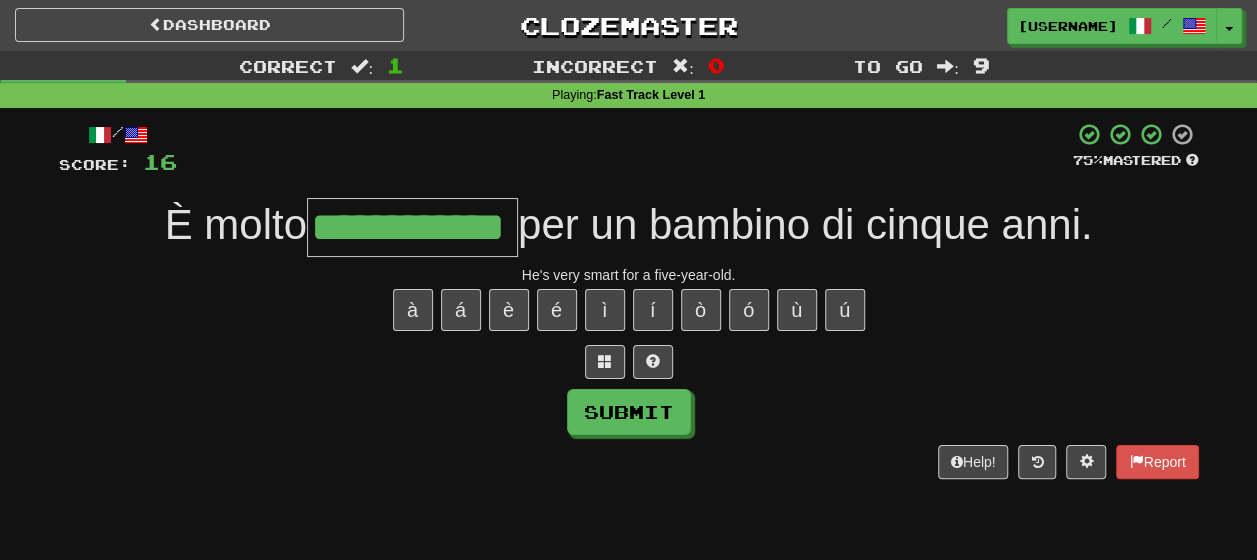 type on "**********" 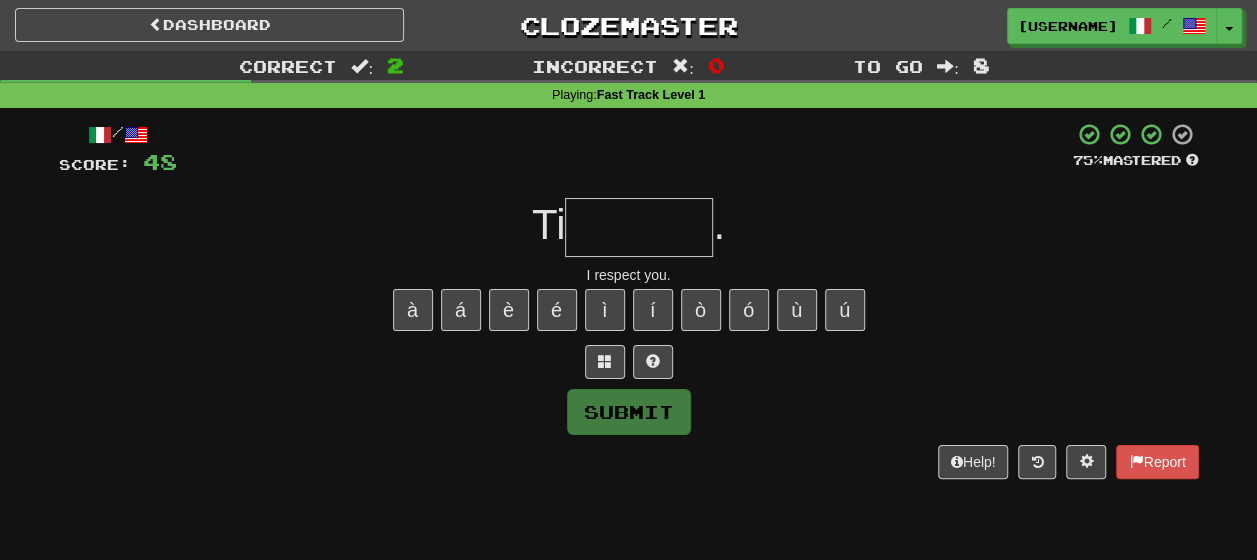 type on "*" 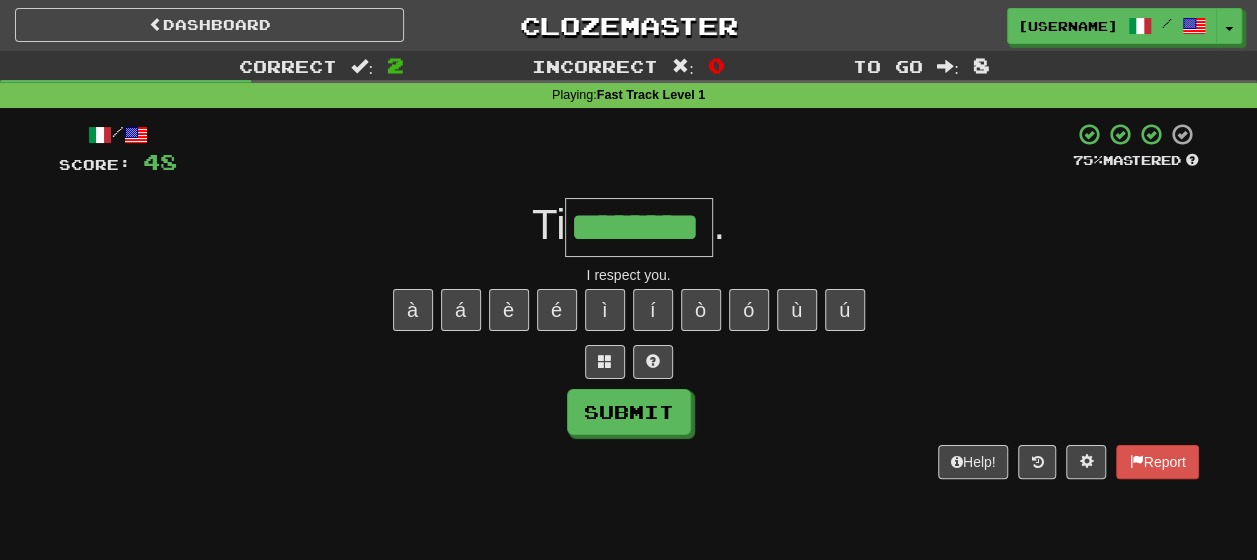 type on "********" 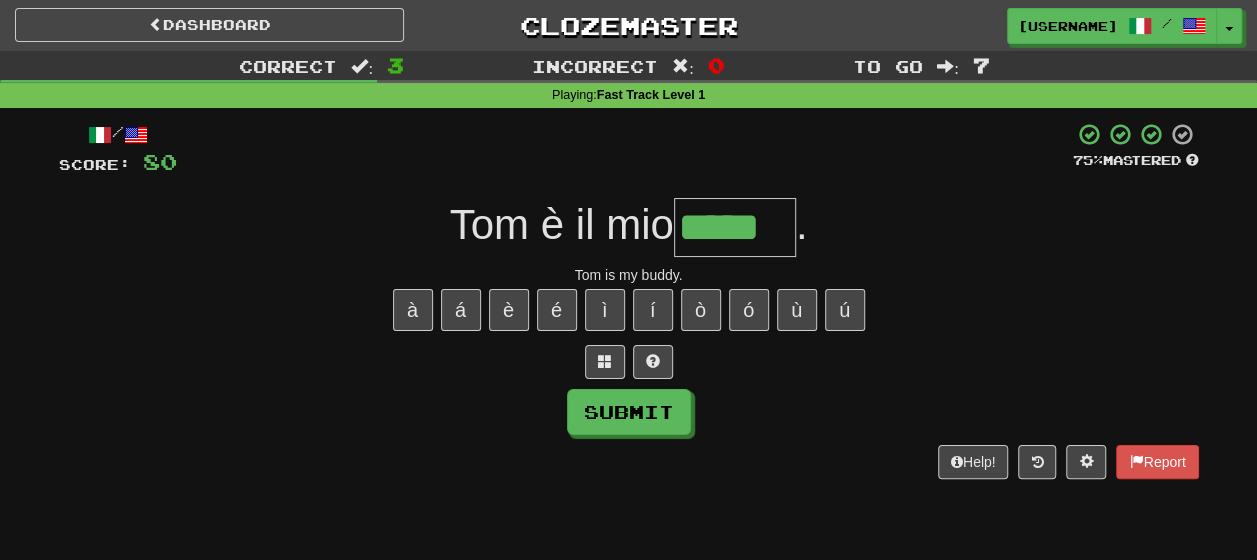 type on "*****" 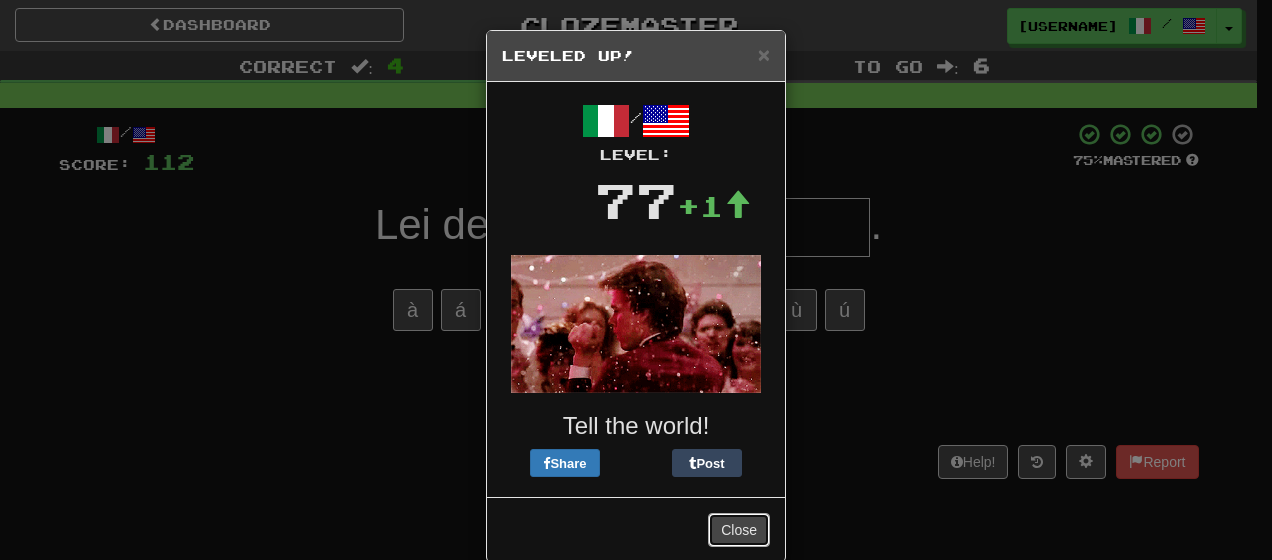 click on "Close" at bounding box center (739, 530) 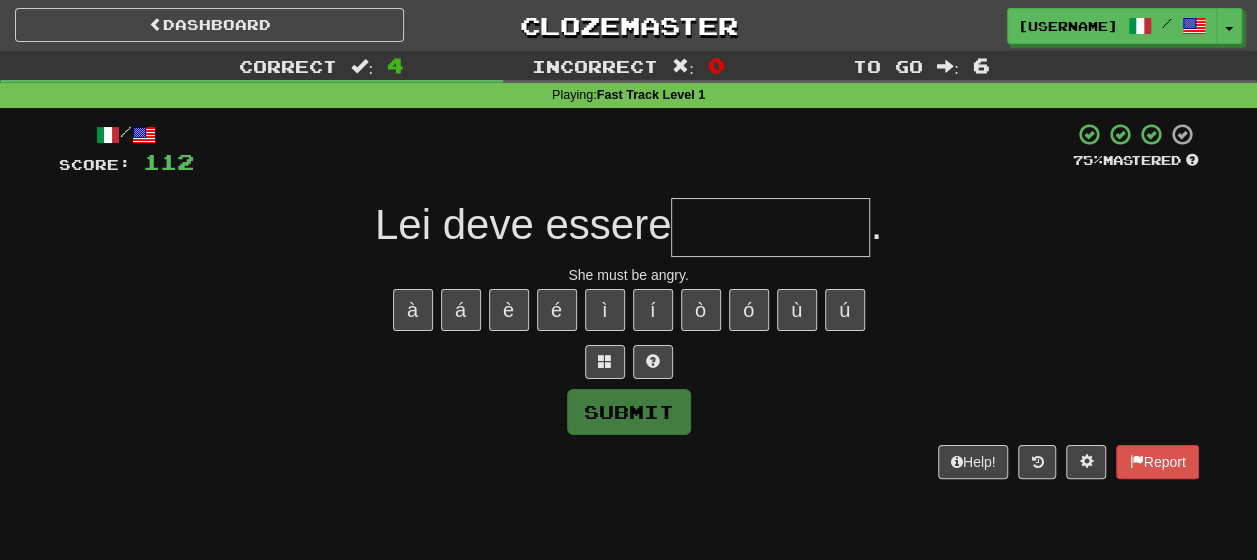 click at bounding box center [770, 227] 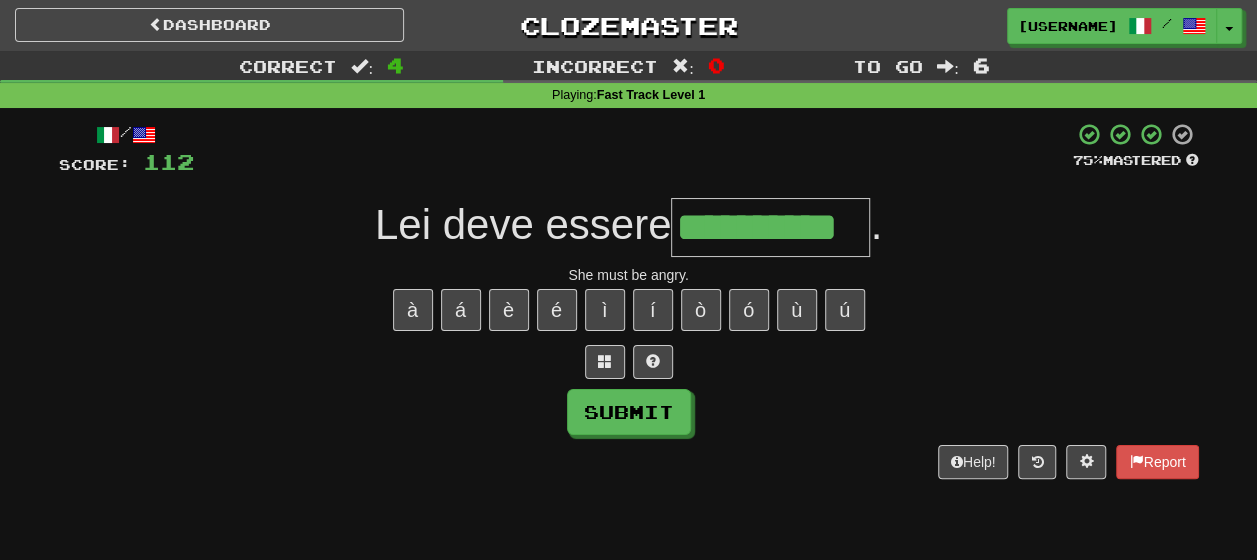 type on "**********" 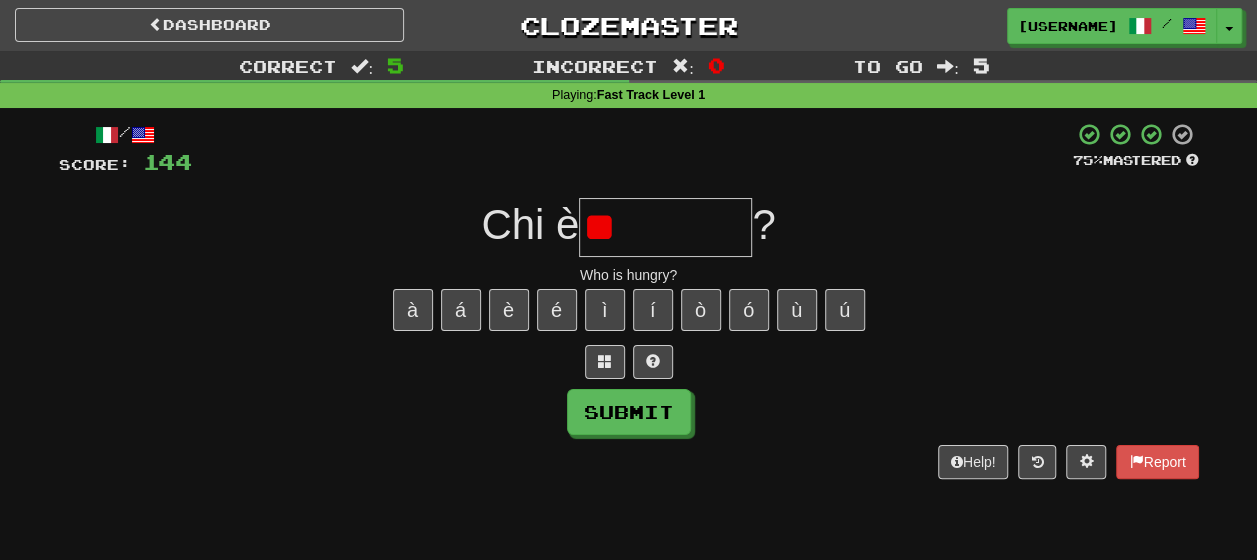 type on "*" 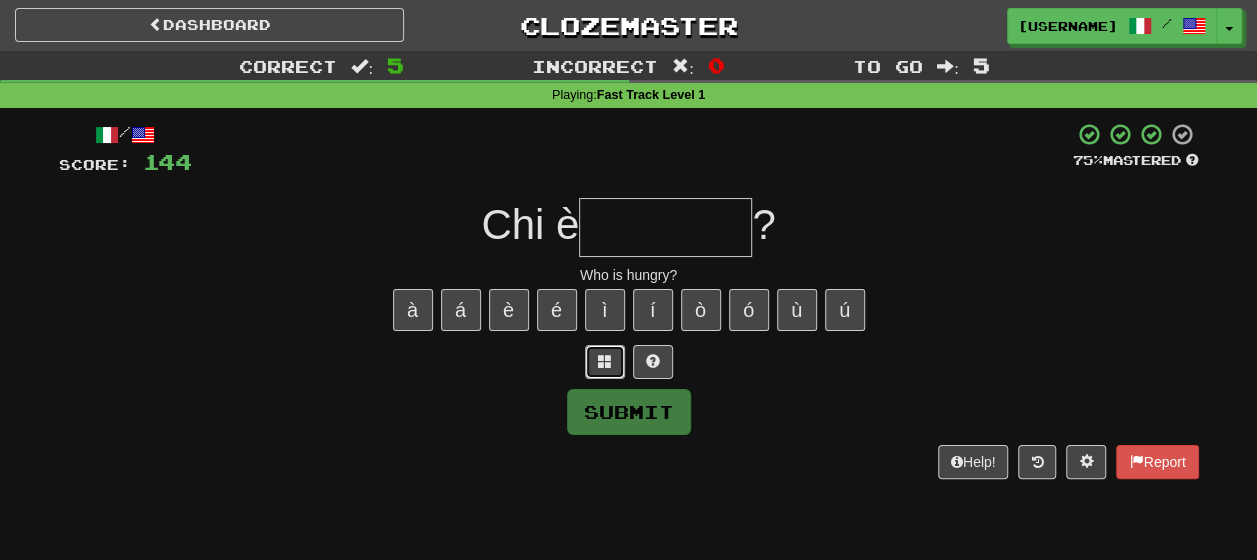 click at bounding box center [605, 361] 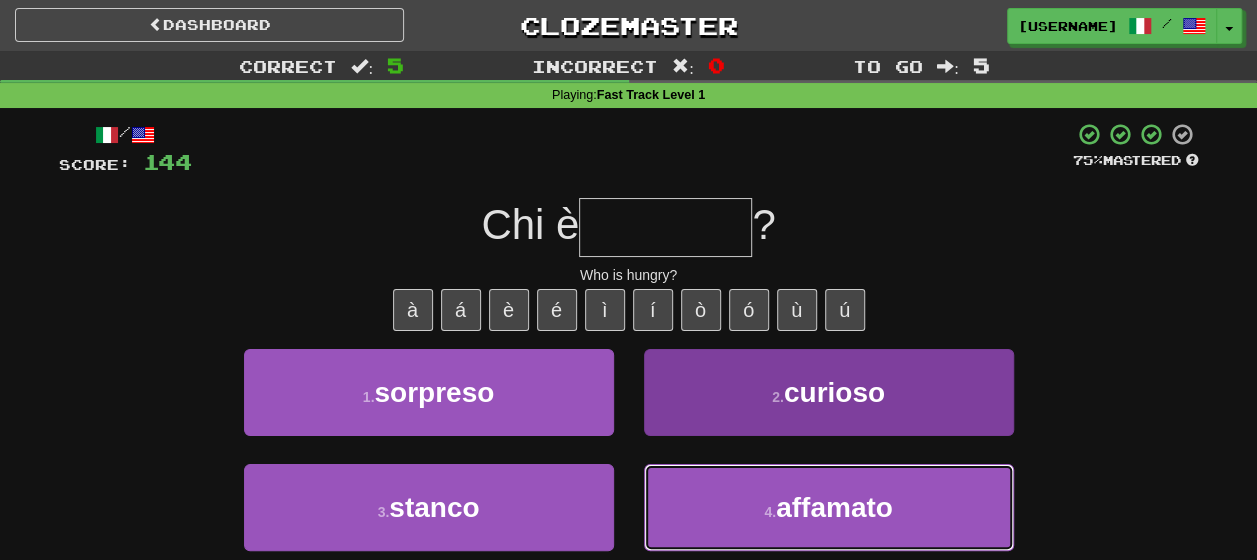 click on "4 .  affamato" at bounding box center [829, 507] 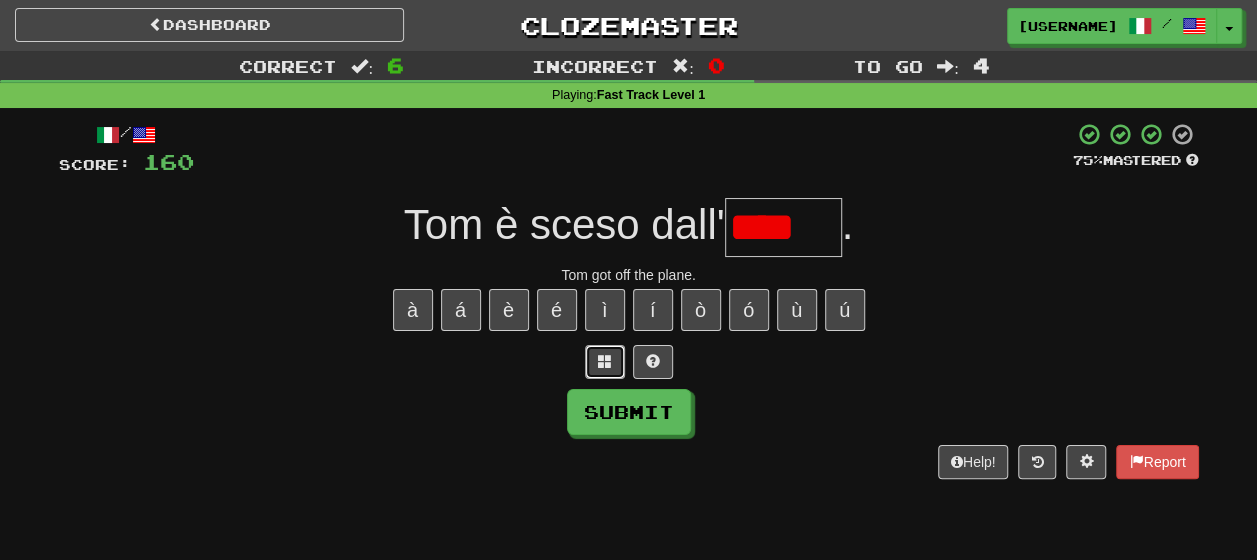 click at bounding box center (605, 362) 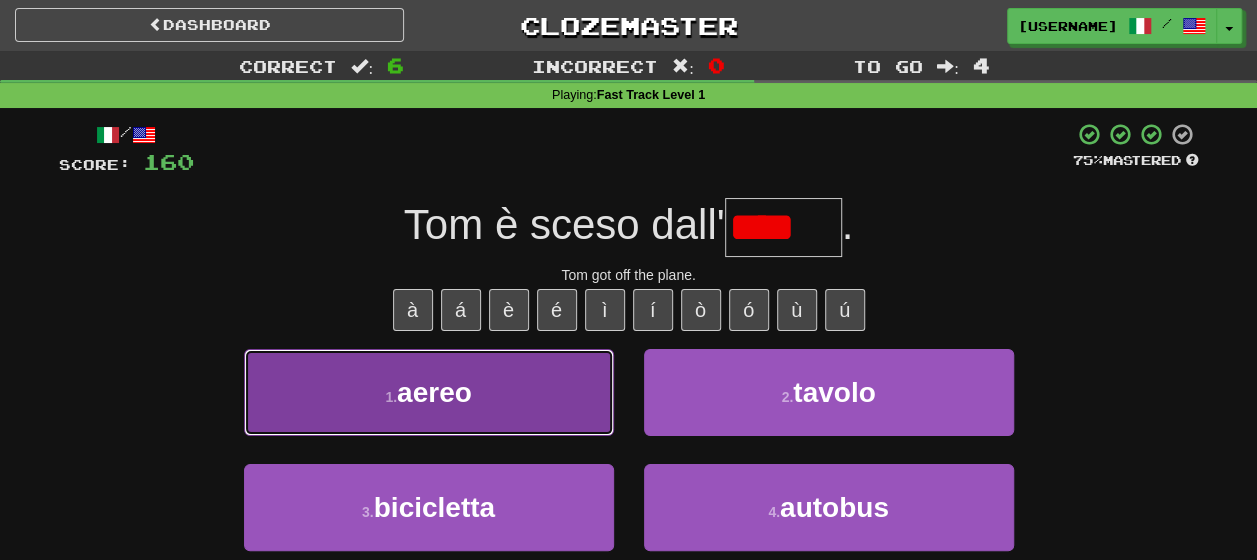 click on "1 .  aereo" at bounding box center [429, 392] 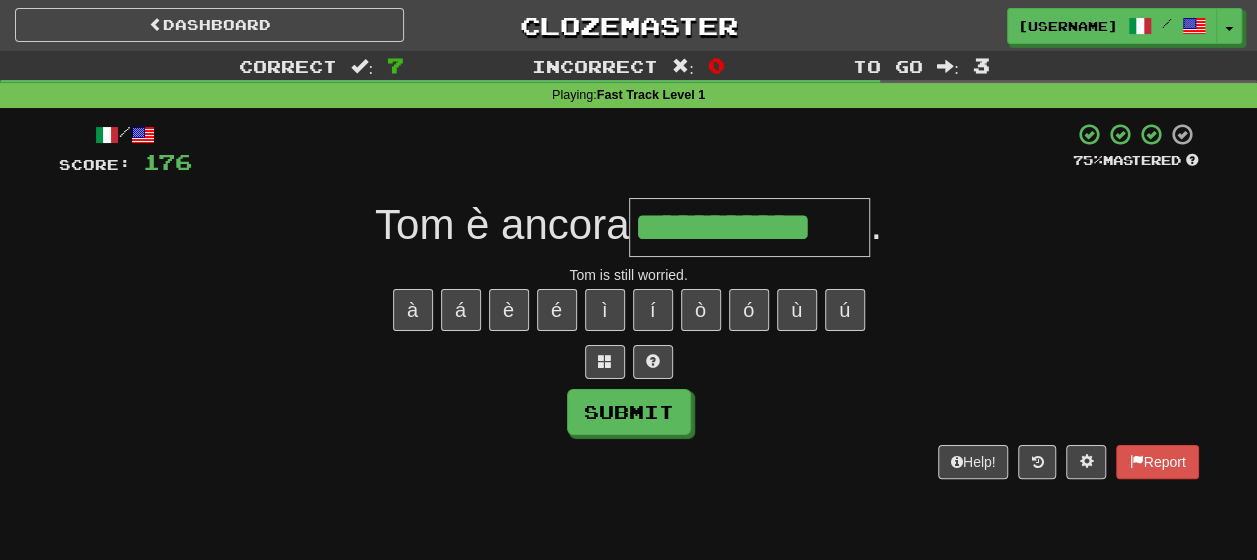 type on "**********" 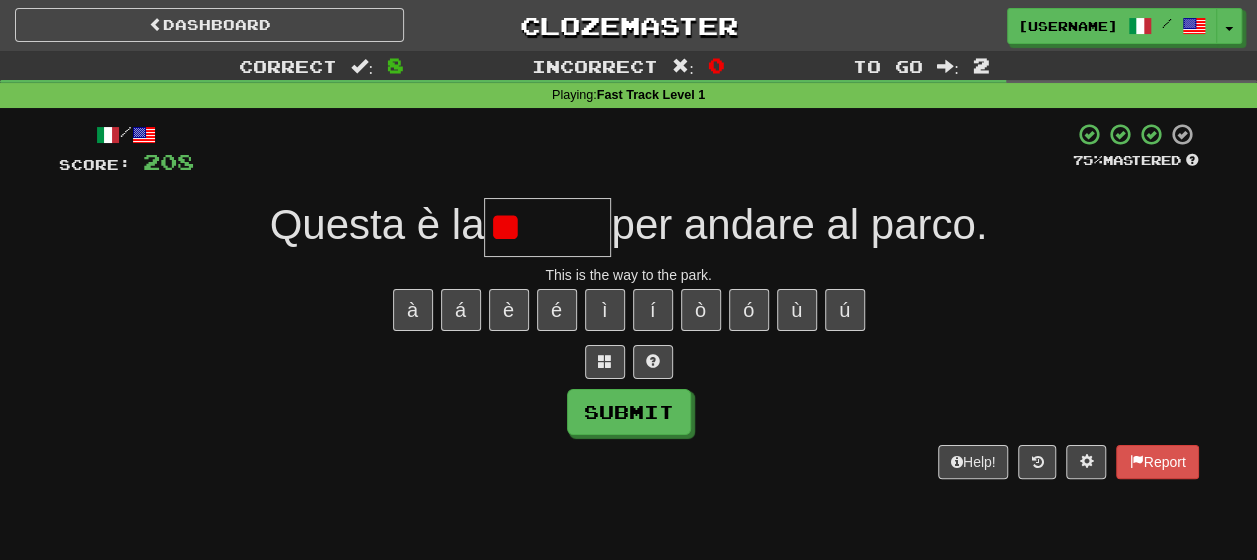 type on "*" 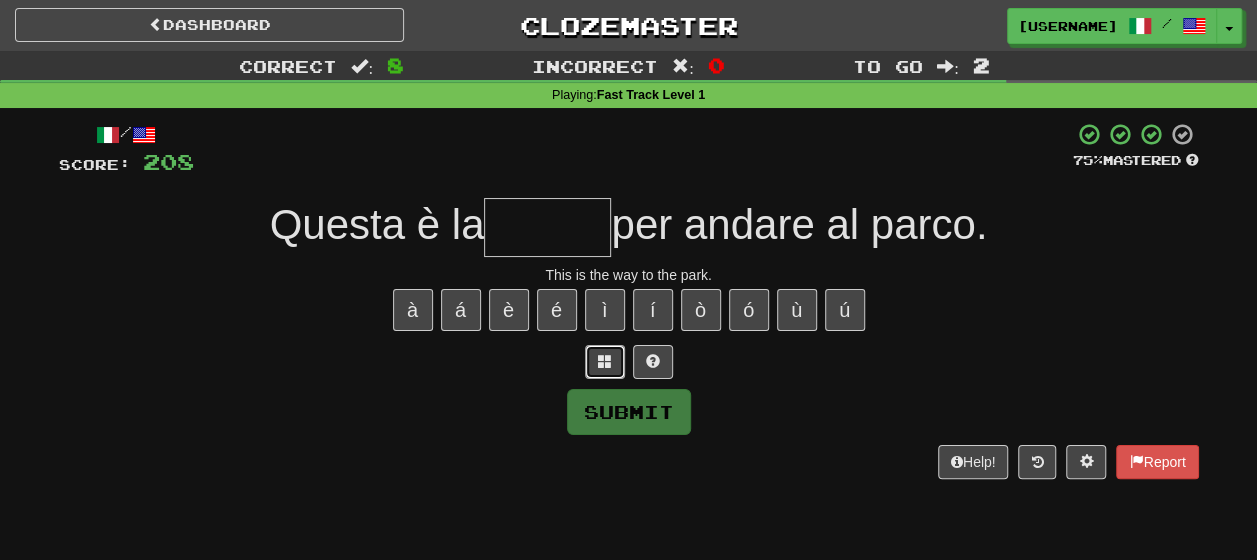 click at bounding box center [605, 362] 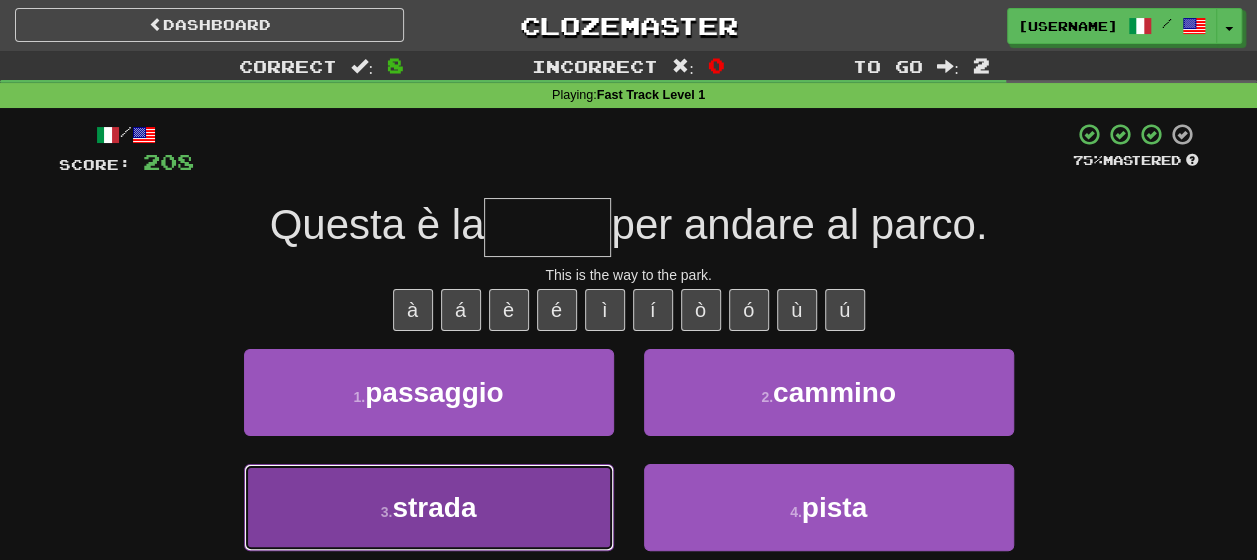 click on "3 .  strada" at bounding box center (429, 507) 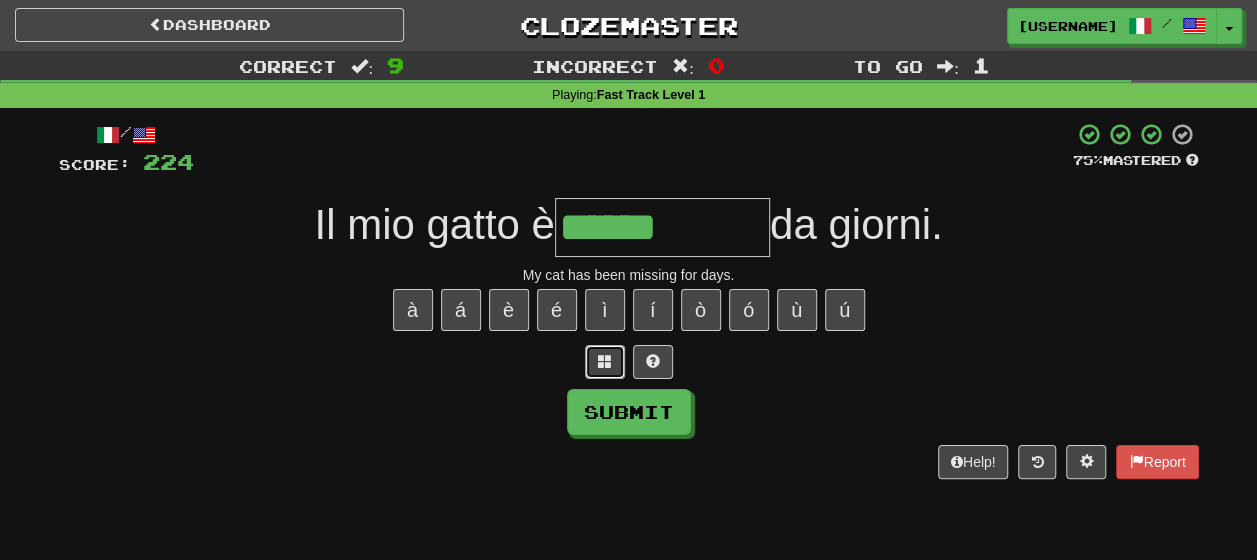 click at bounding box center (605, 362) 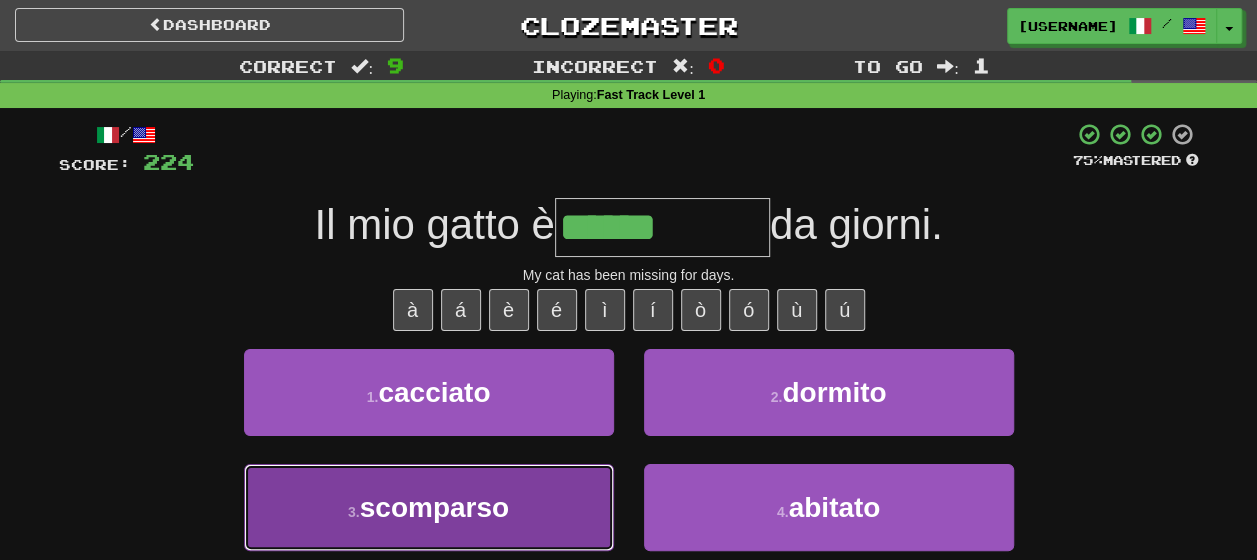 click on "3 .  scomparso" at bounding box center [429, 507] 